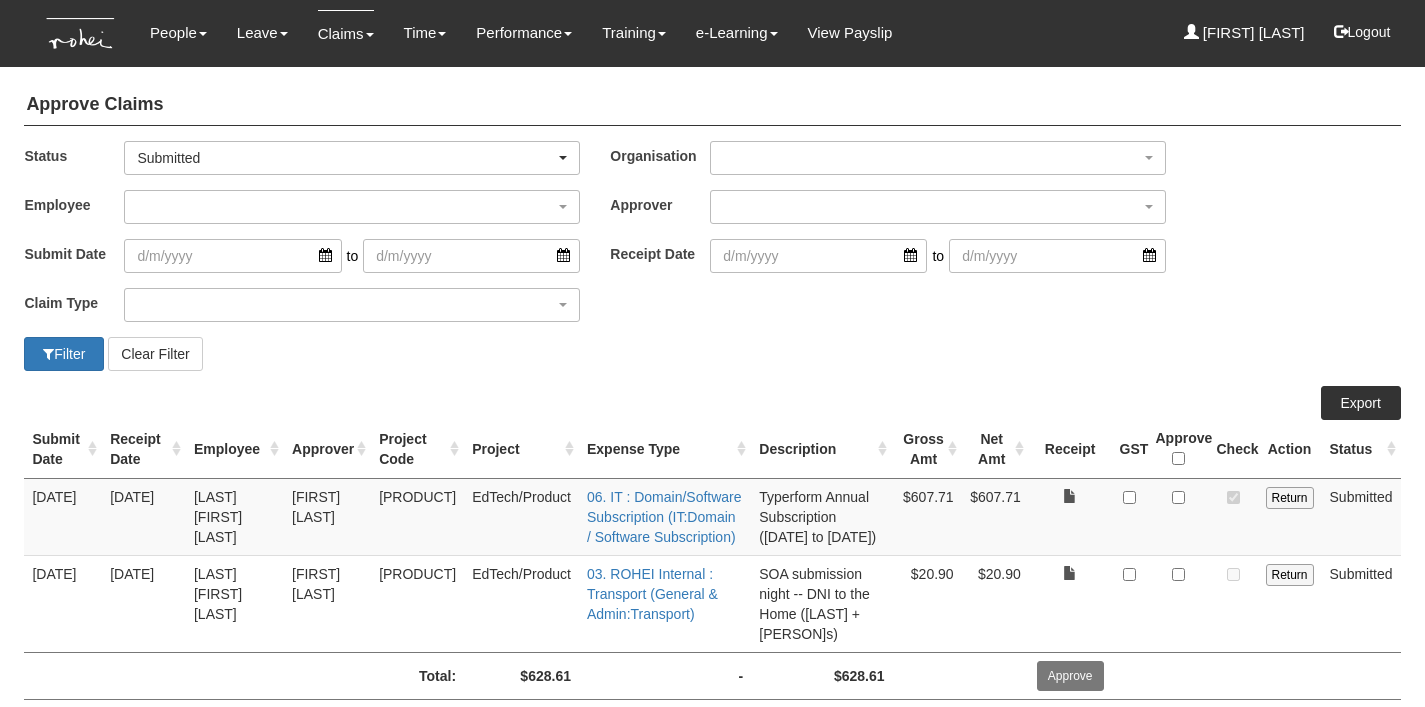 scroll, scrollTop: 0, scrollLeft: 0, axis: both 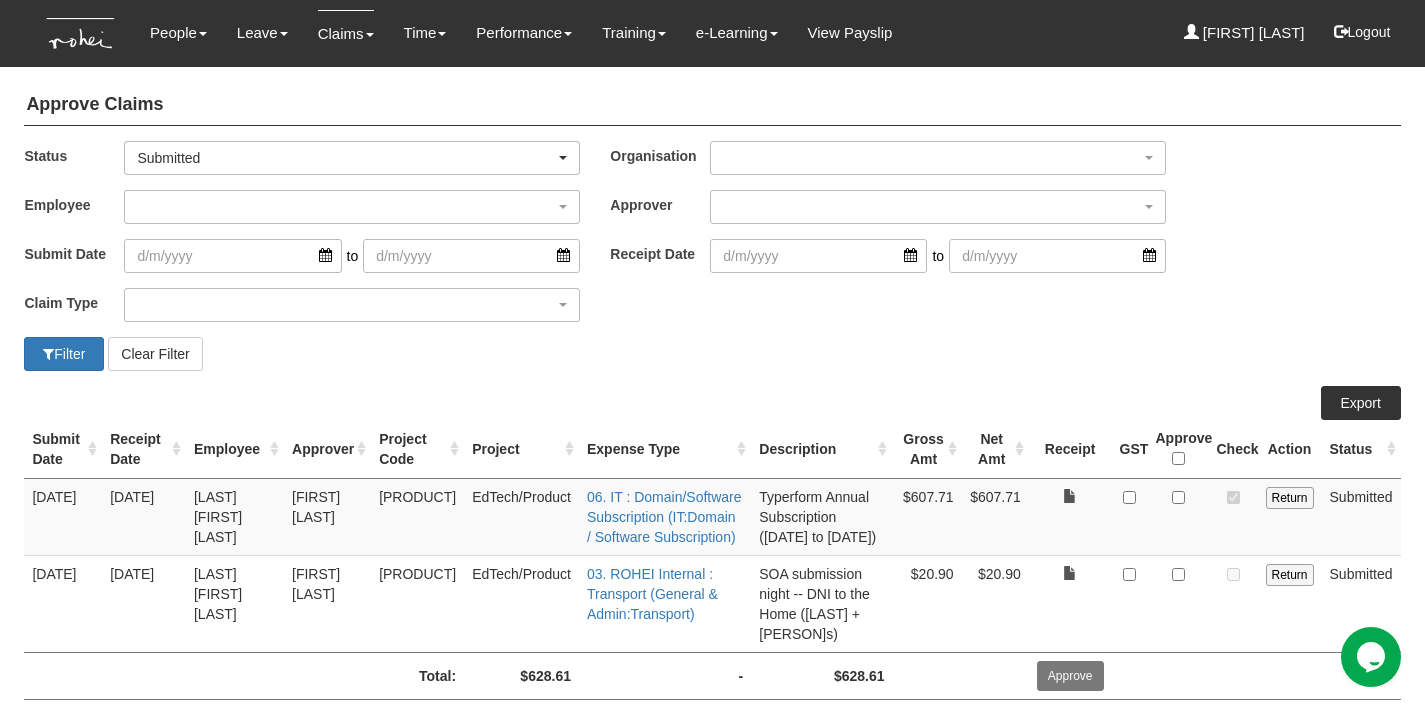 click at bounding box center [1178, 603] 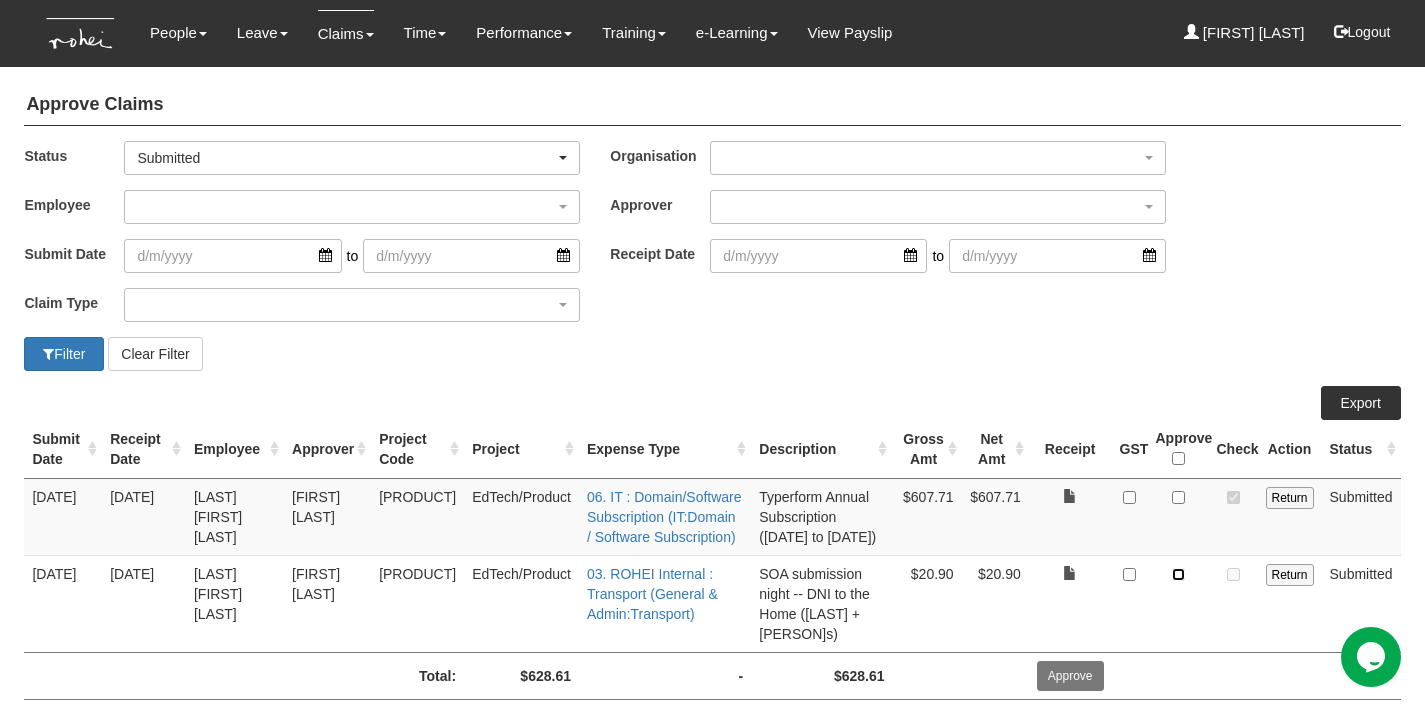 click at bounding box center [1178, 574] 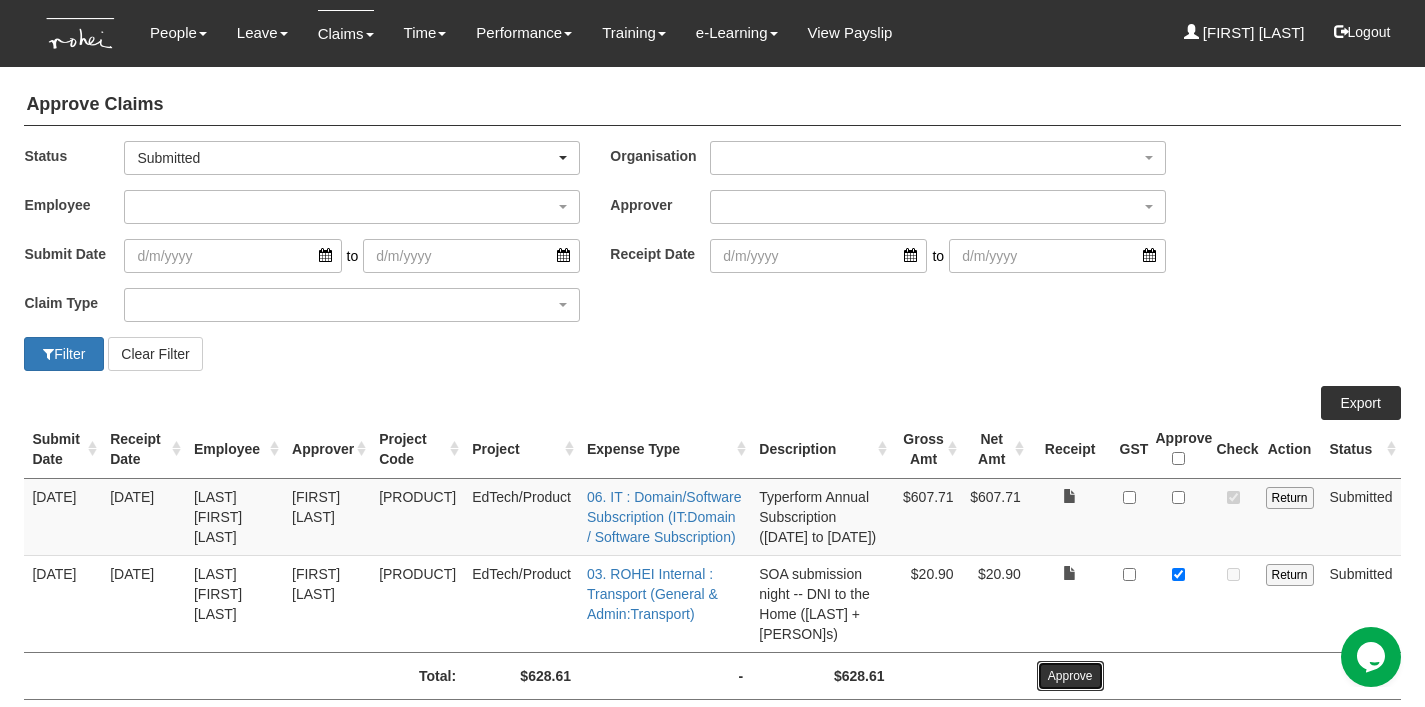 click on "Approve" at bounding box center [1070, 676] 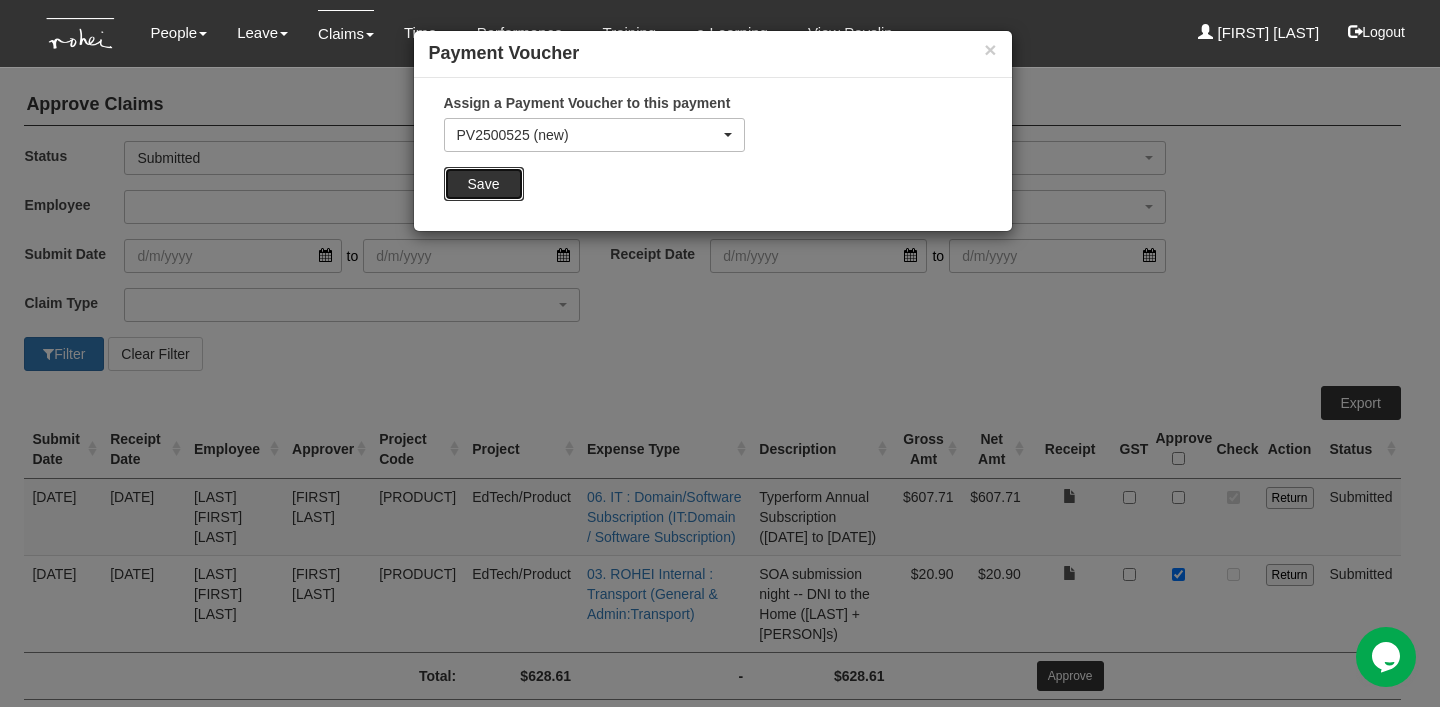 click on "Save" at bounding box center (484, 184) 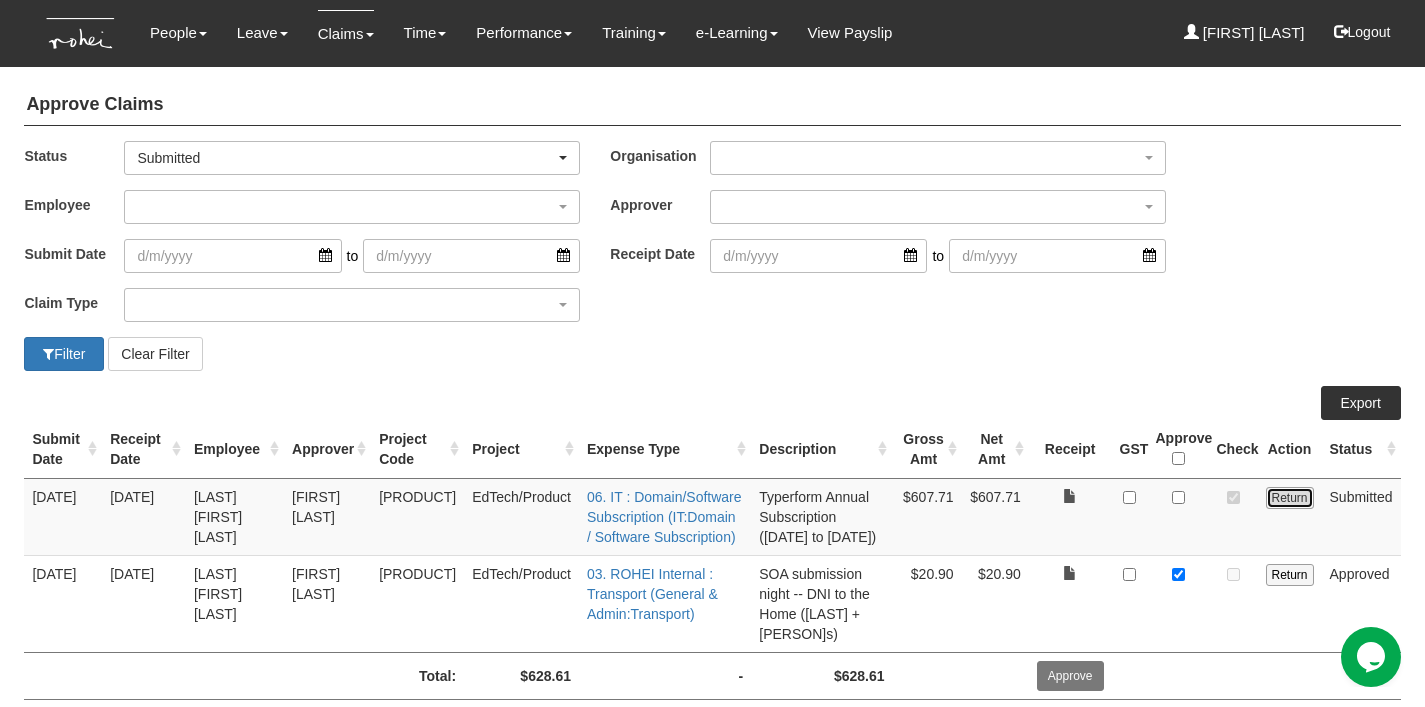 click on "Return" at bounding box center (1290, 498) 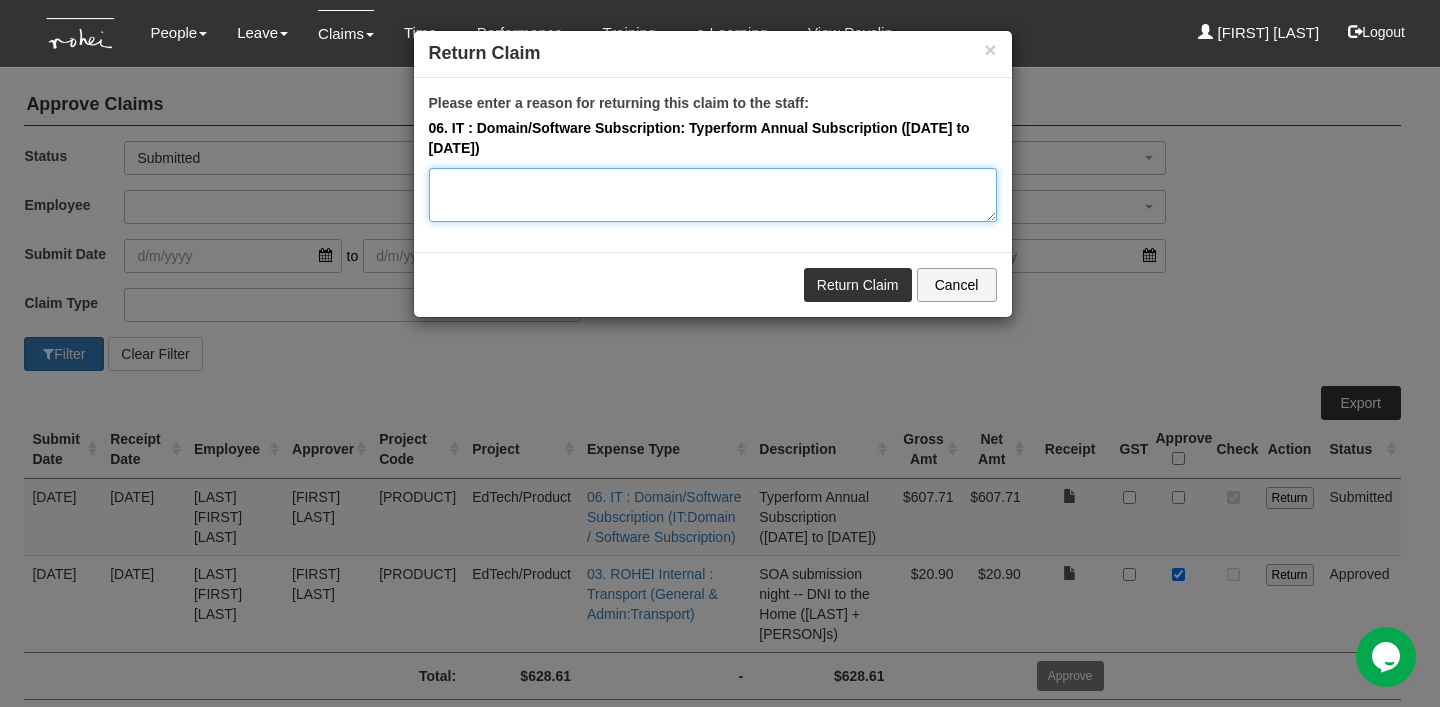 click on "Please enter a reason for returning this claim to the staff:" at bounding box center (713, 195) 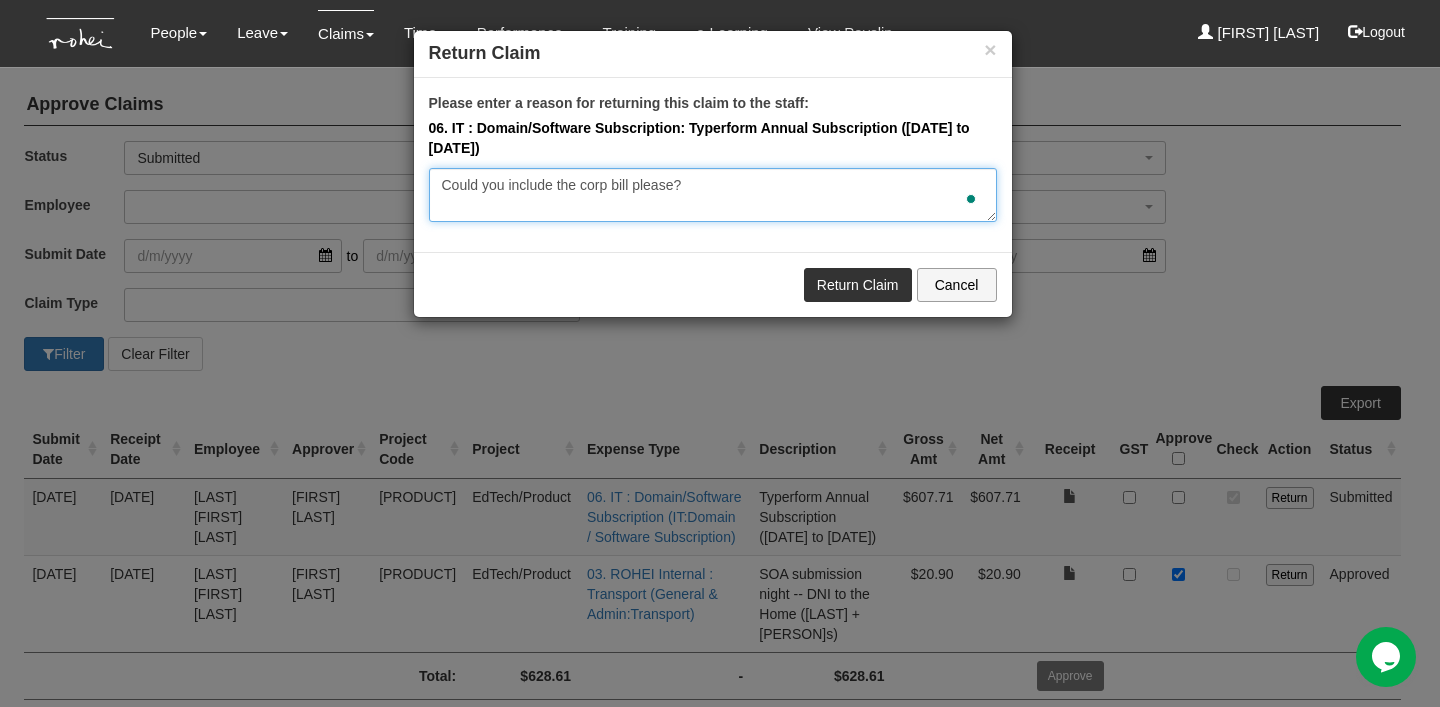 type on "Could you include the corp bill please?" 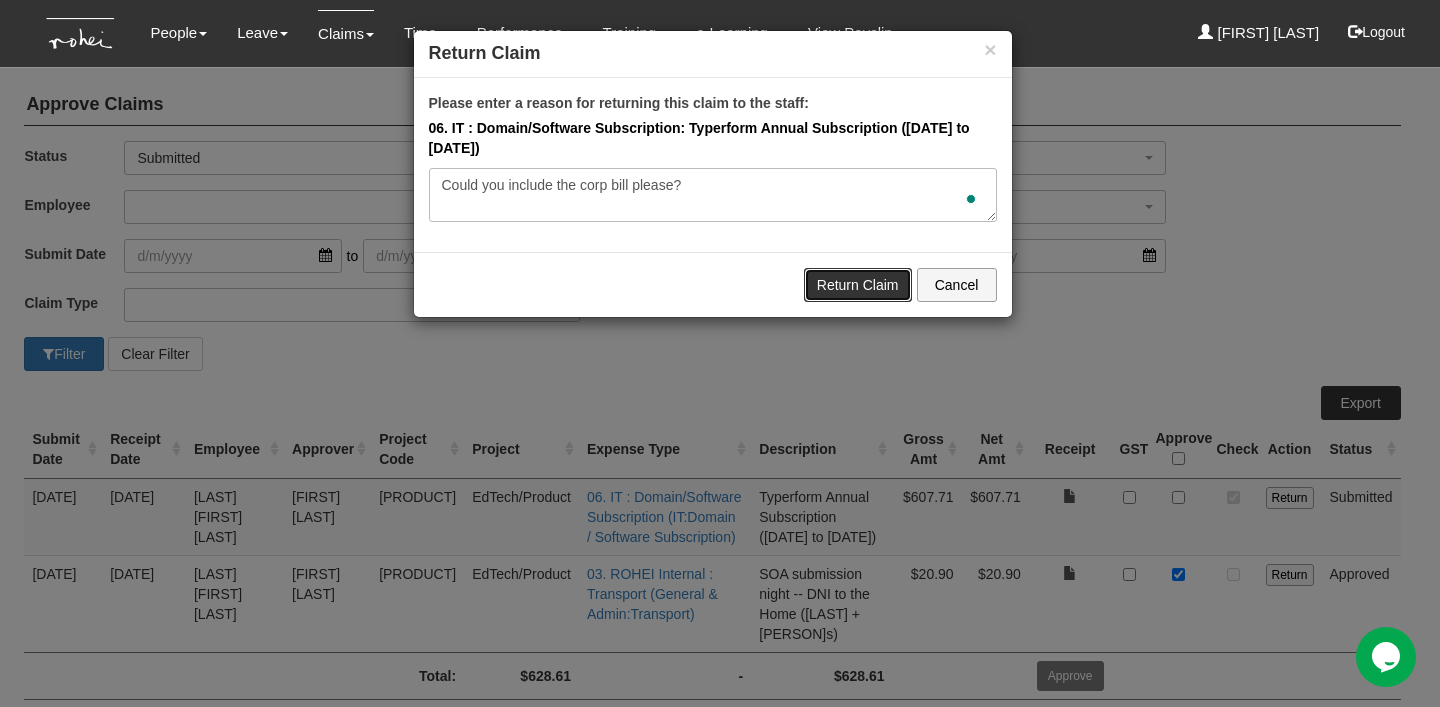 click on "Return Claim" at bounding box center (858, 285) 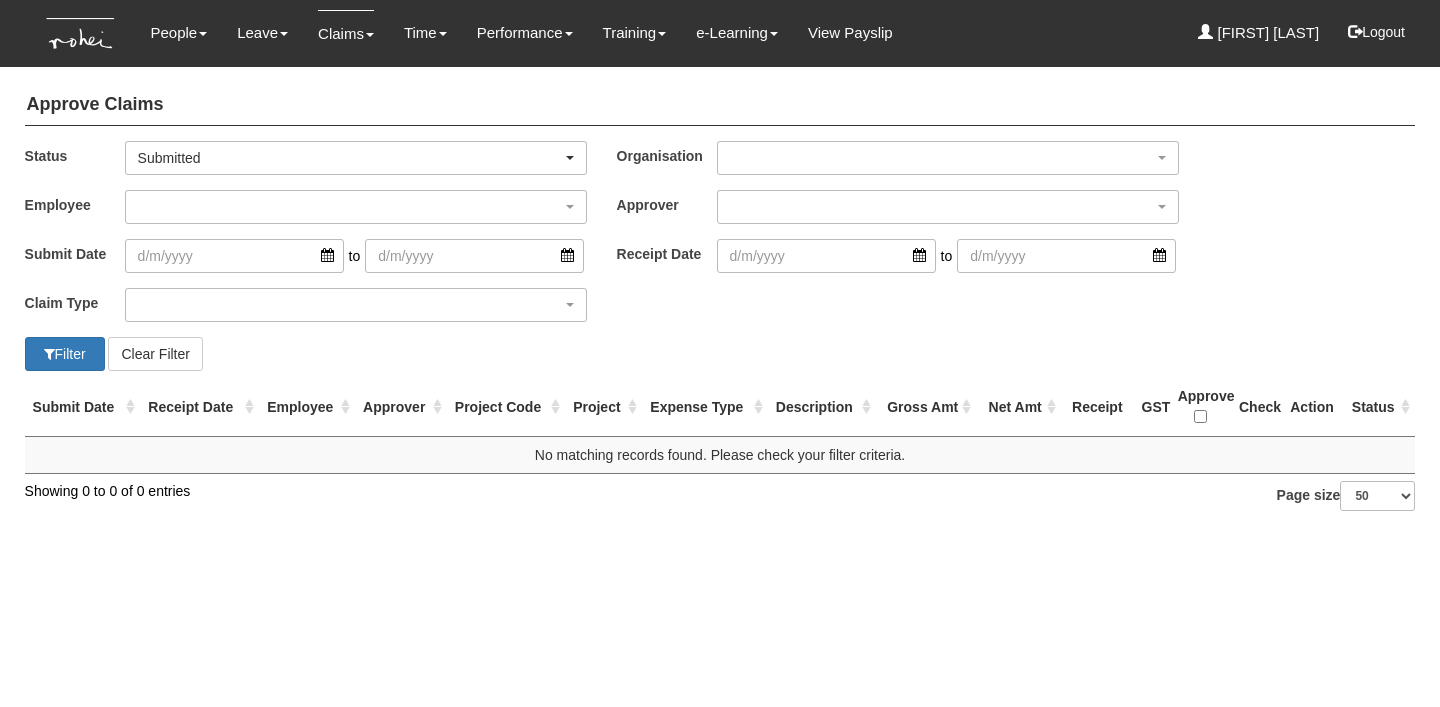 scroll, scrollTop: 0, scrollLeft: 0, axis: both 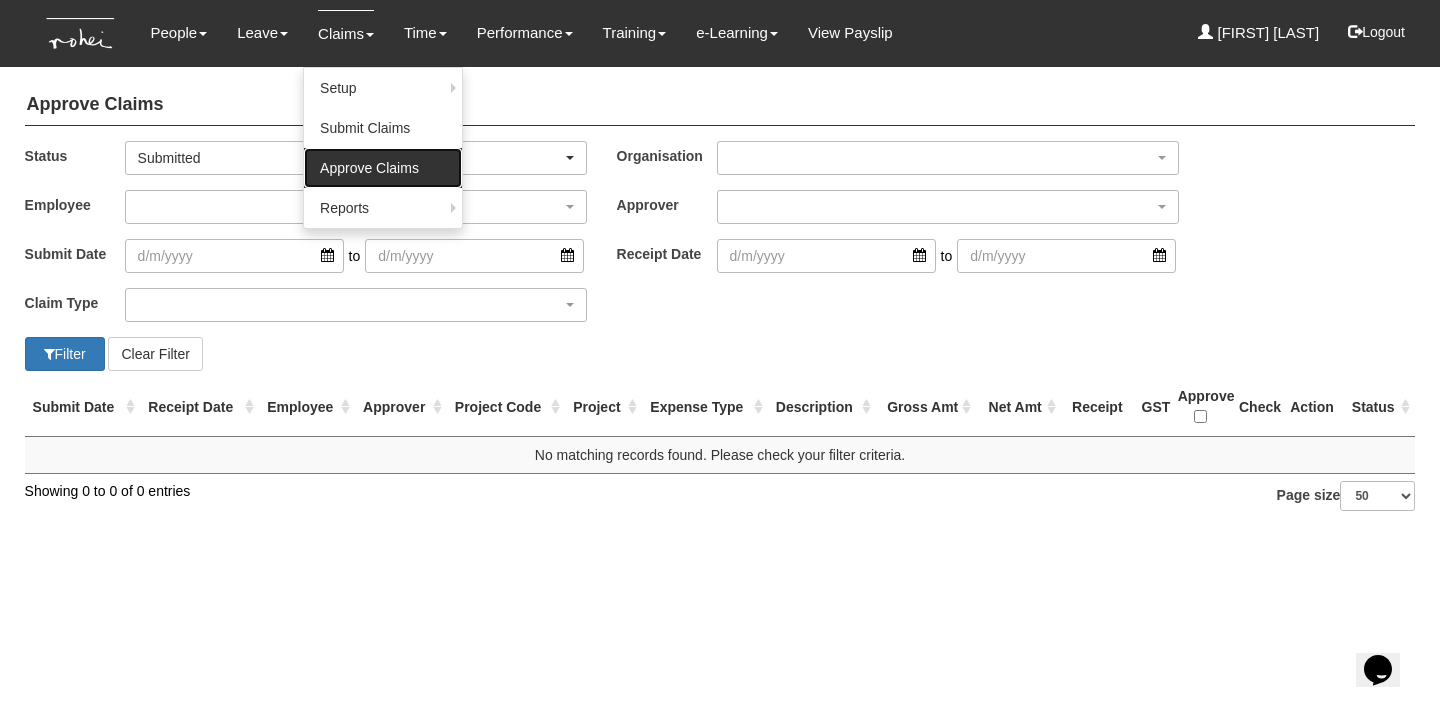 click on "Approve Claims" at bounding box center [383, 168] 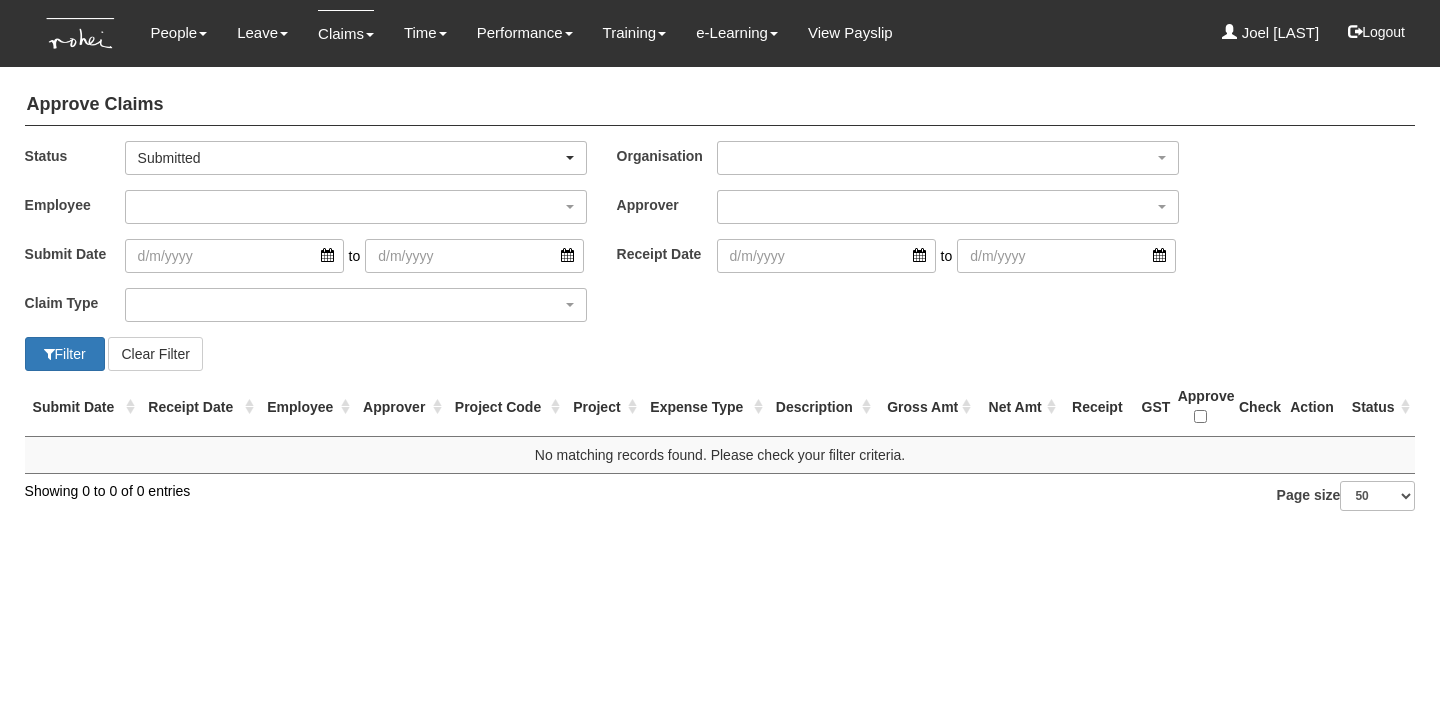 scroll, scrollTop: 0, scrollLeft: 0, axis: both 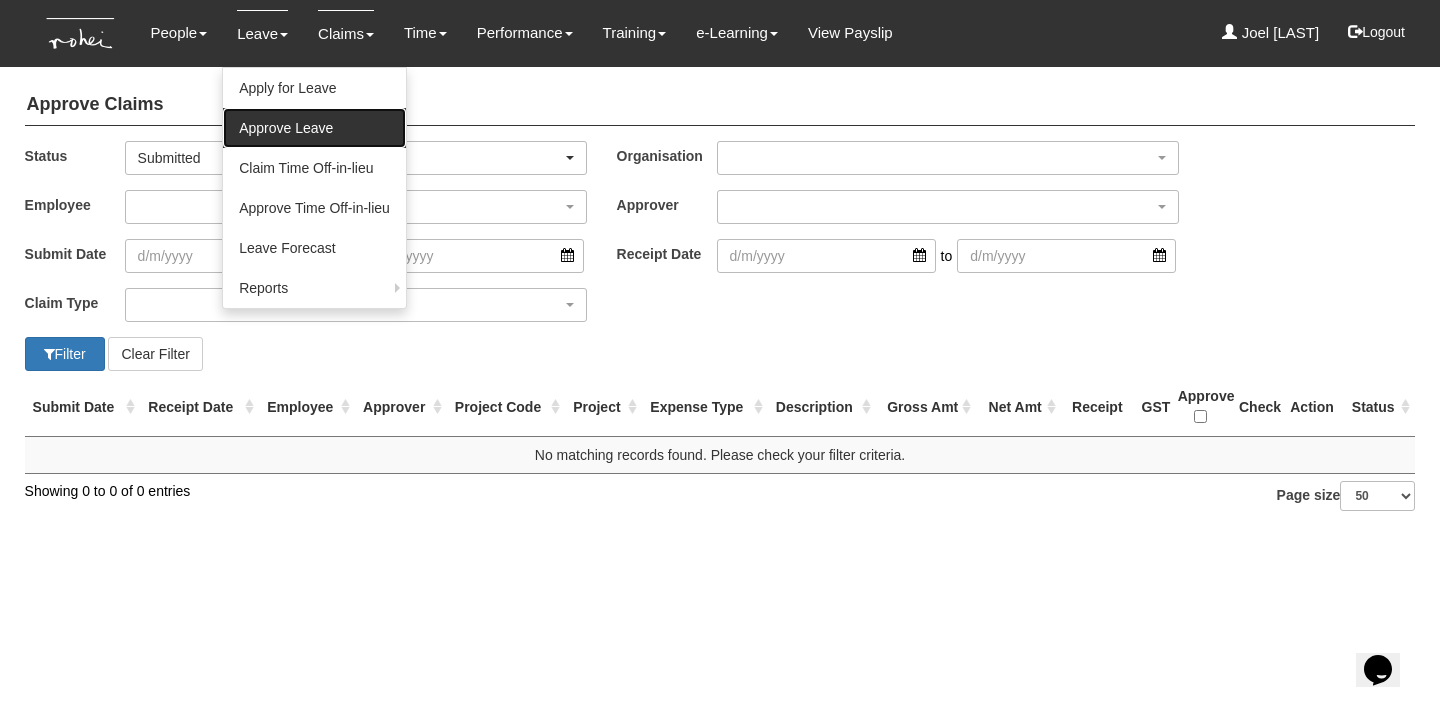 click on "Approve Leave" at bounding box center (314, 128) 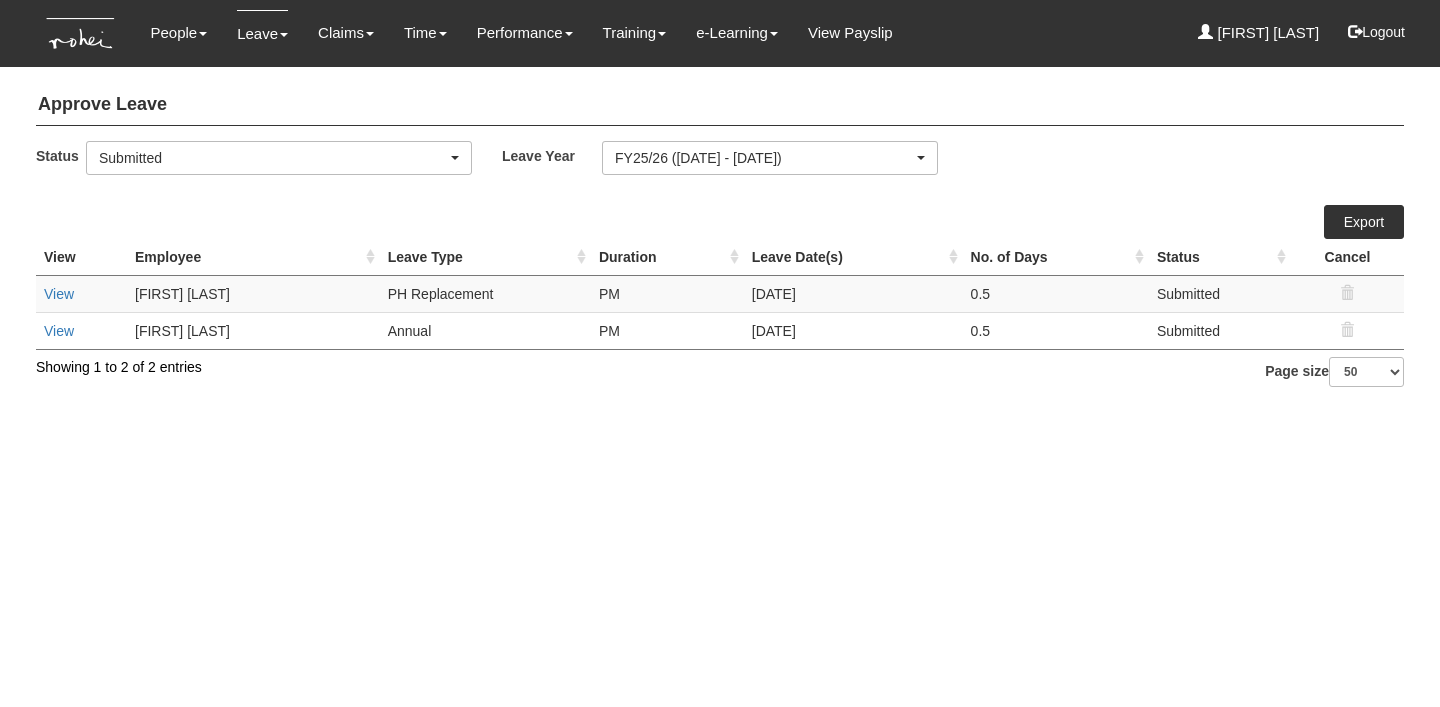 scroll, scrollTop: 0, scrollLeft: 0, axis: both 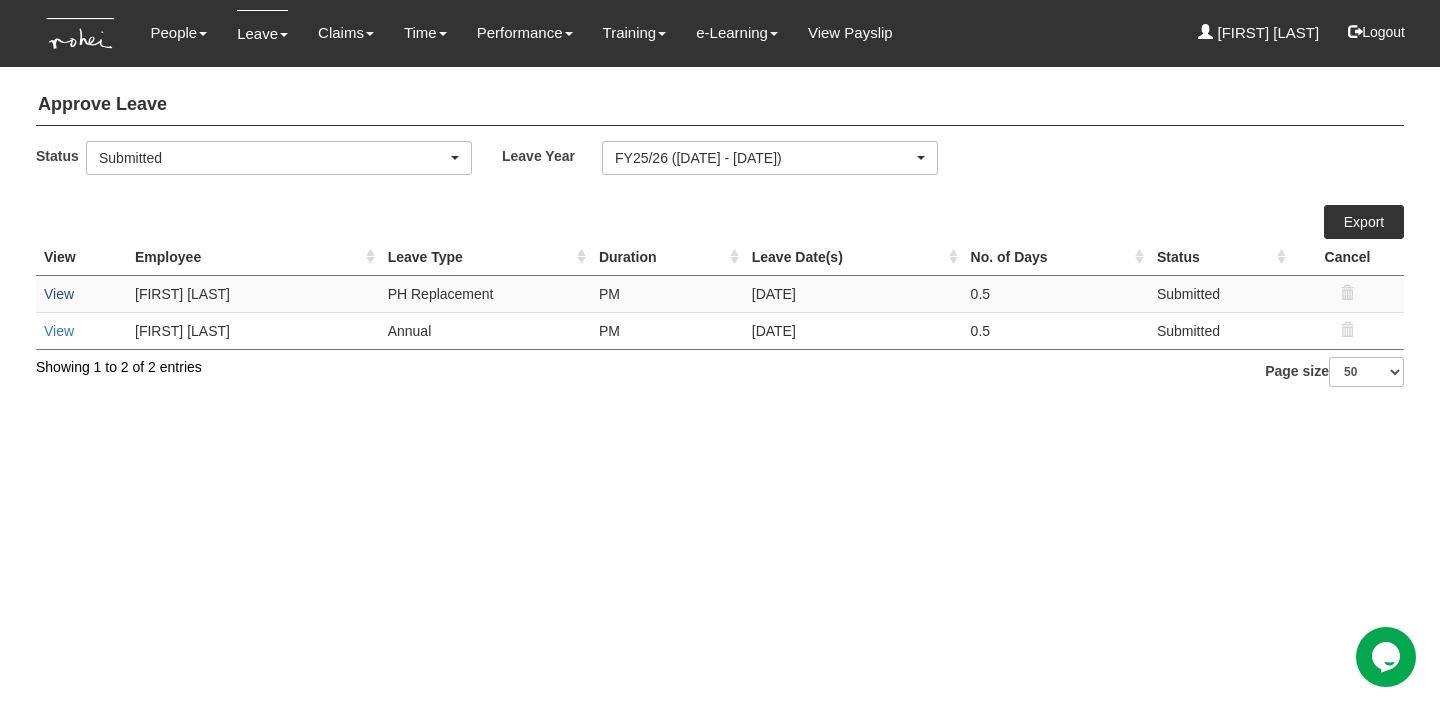 click on "View" at bounding box center (59, 294) 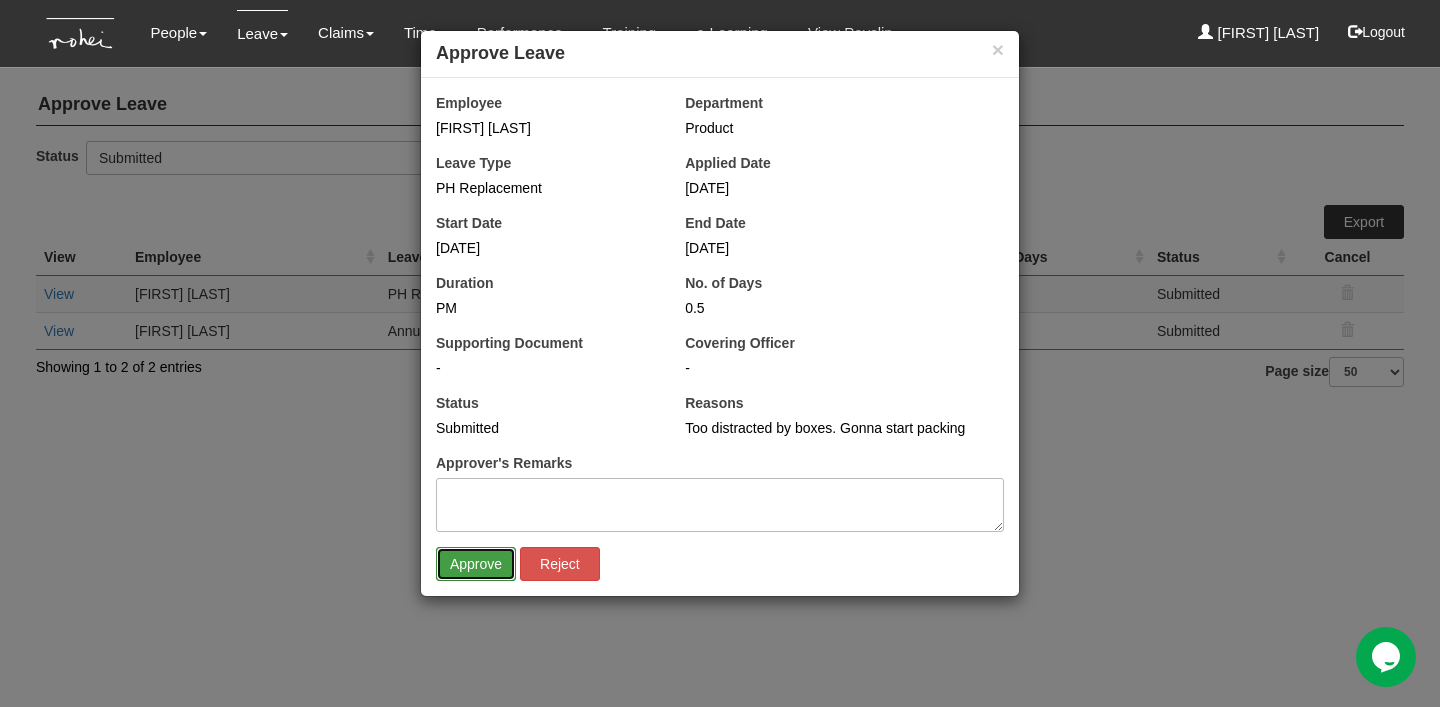 click on "Approve" at bounding box center (476, 564) 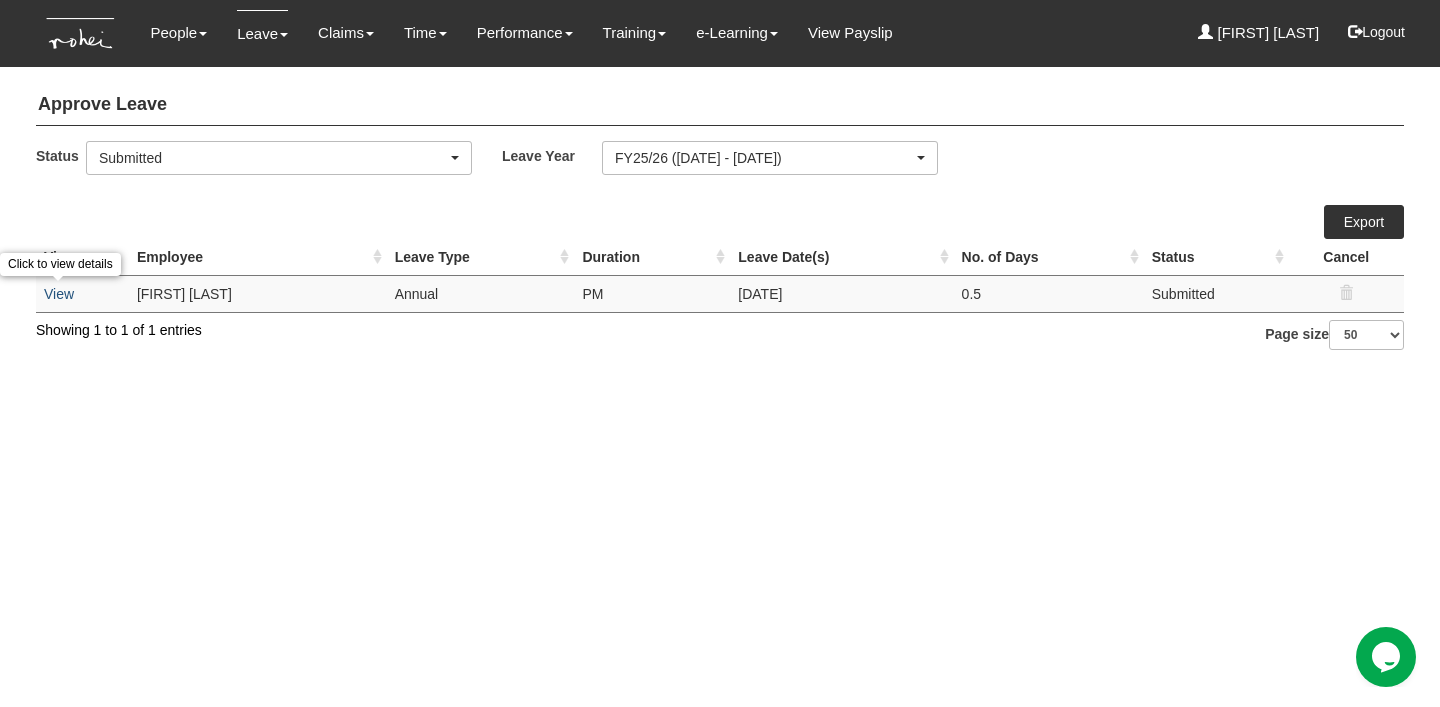 click on "View" at bounding box center [59, 294] 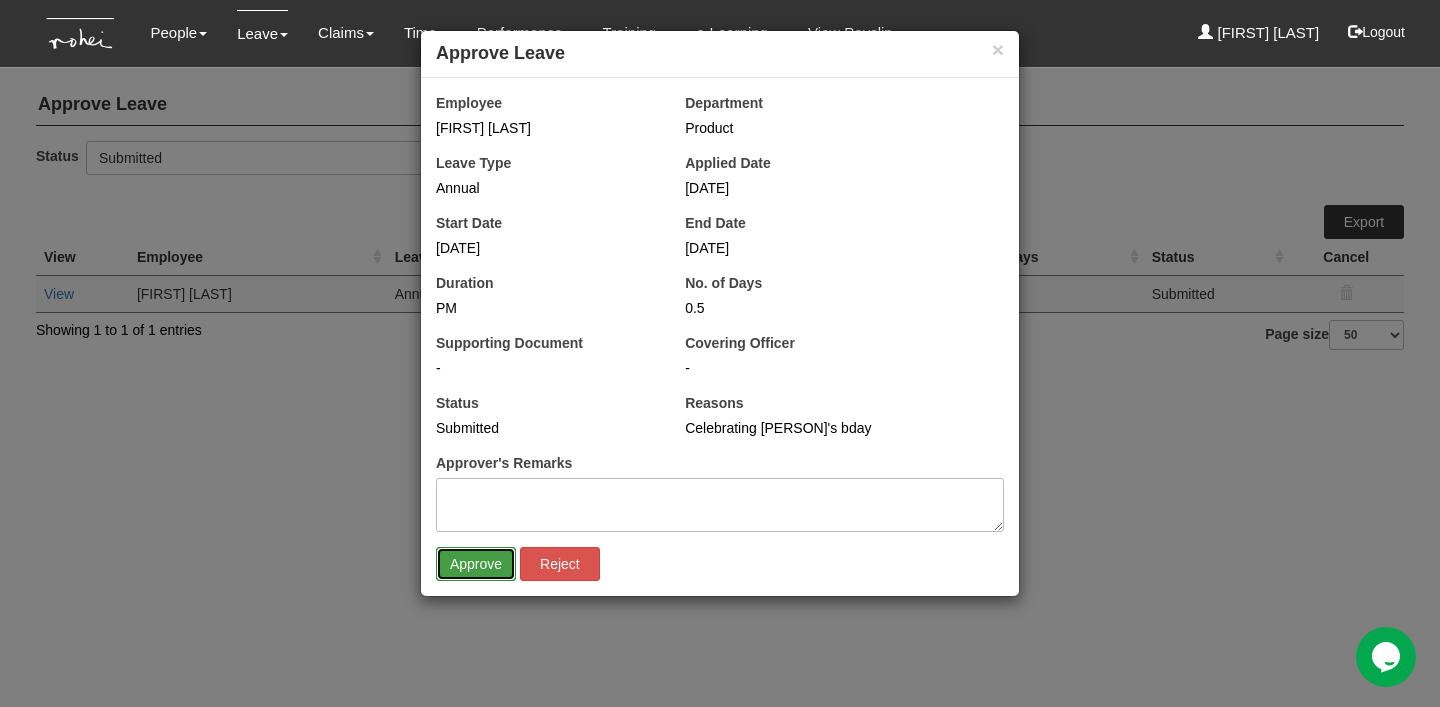 click on "Approve" at bounding box center [476, 564] 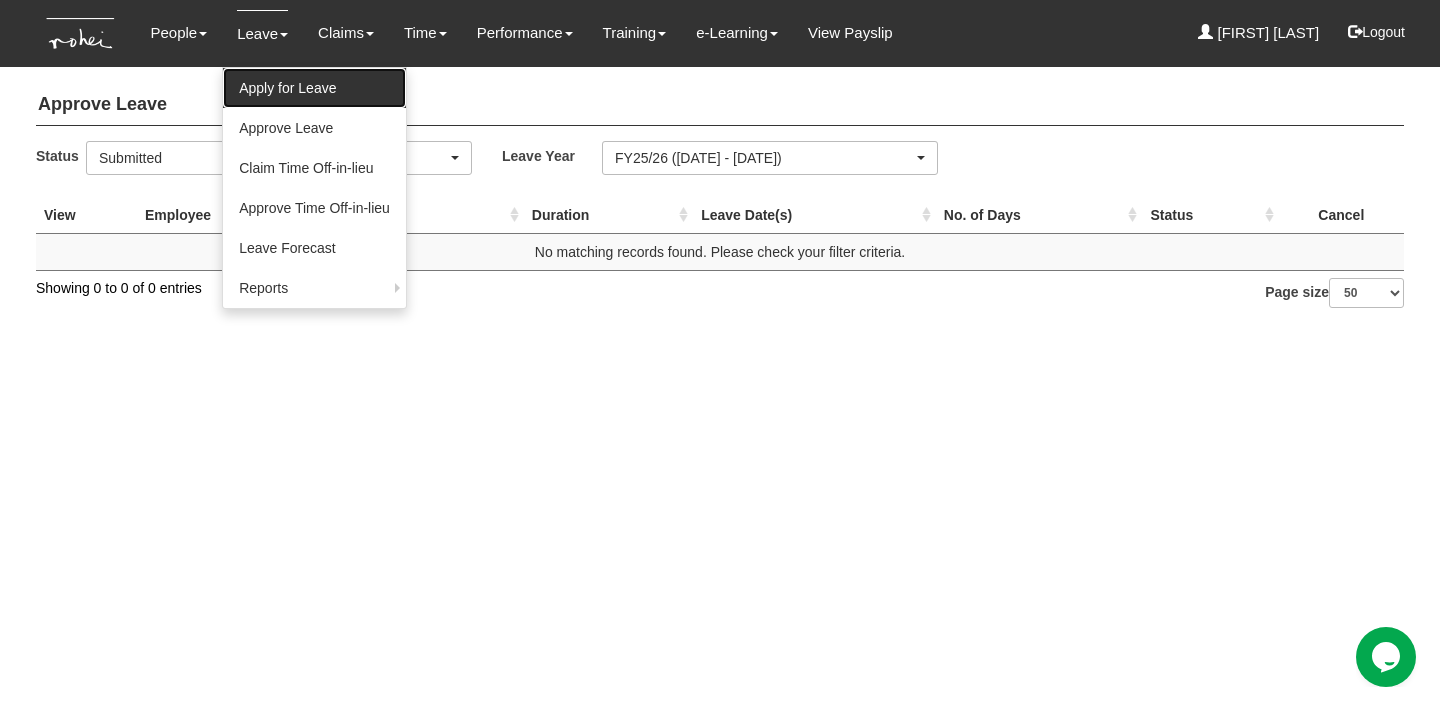 click on "Apply for Leave" at bounding box center [314, 88] 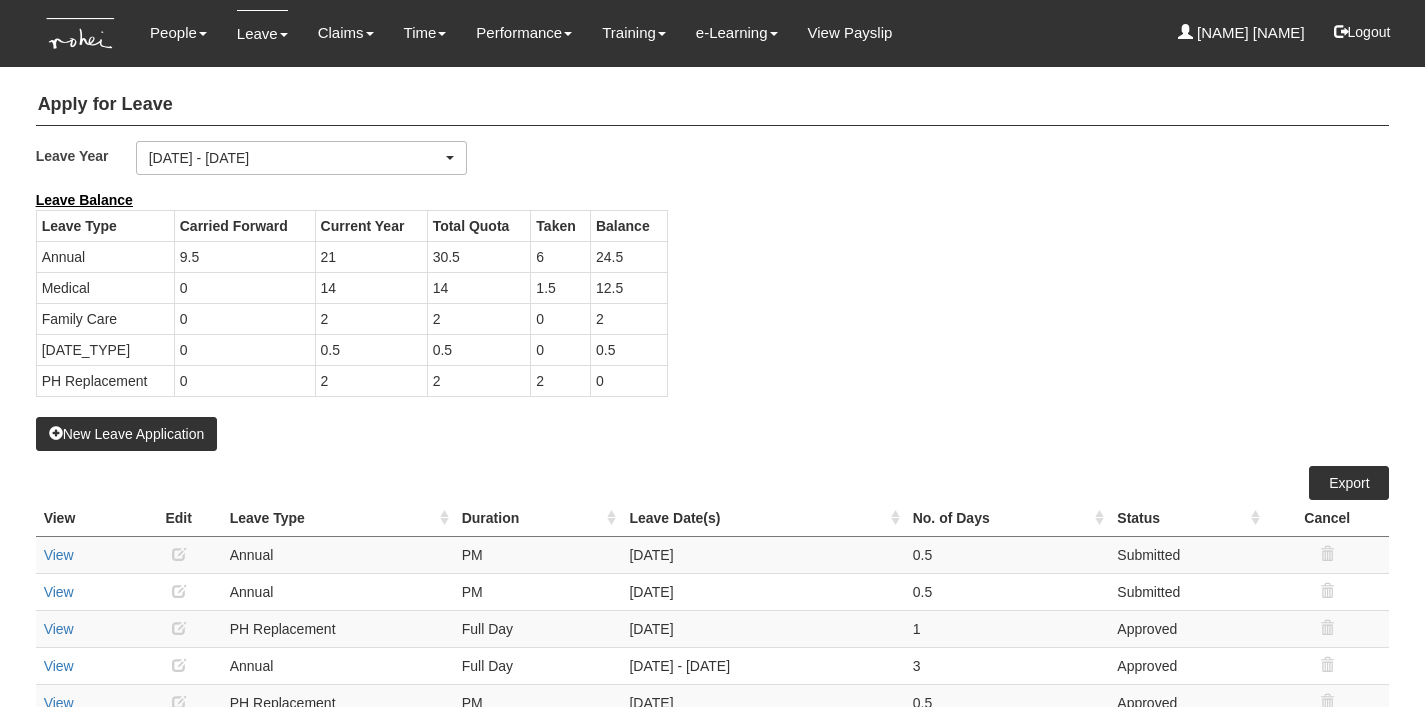 scroll, scrollTop: 0, scrollLeft: 0, axis: both 